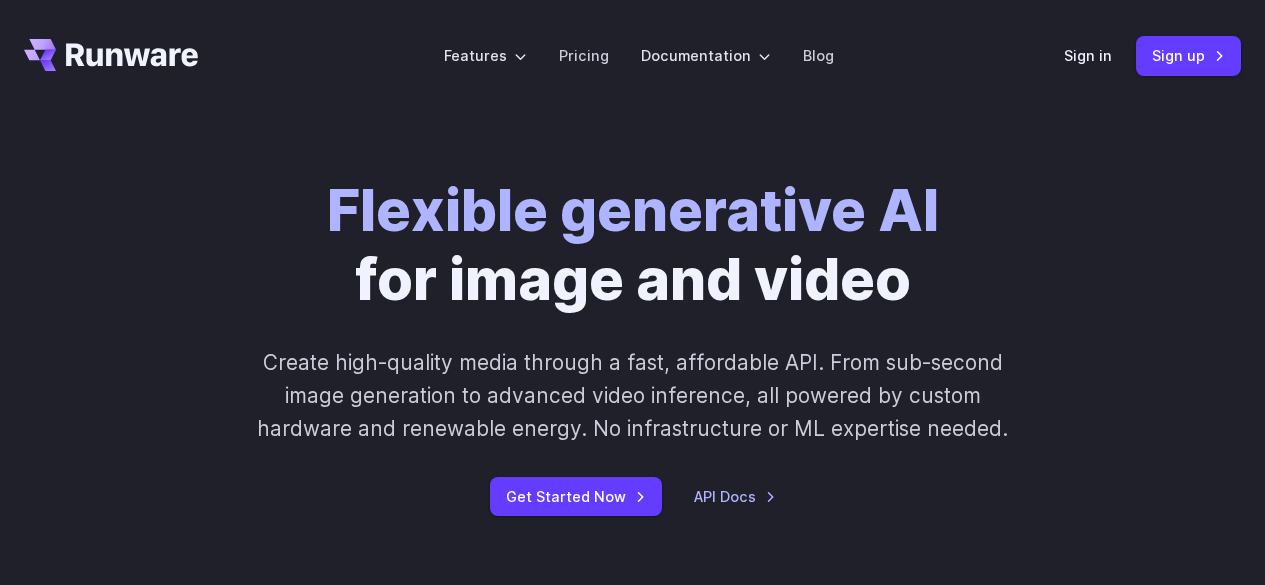 scroll, scrollTop: 0, scrollLeft: 0, axis: both 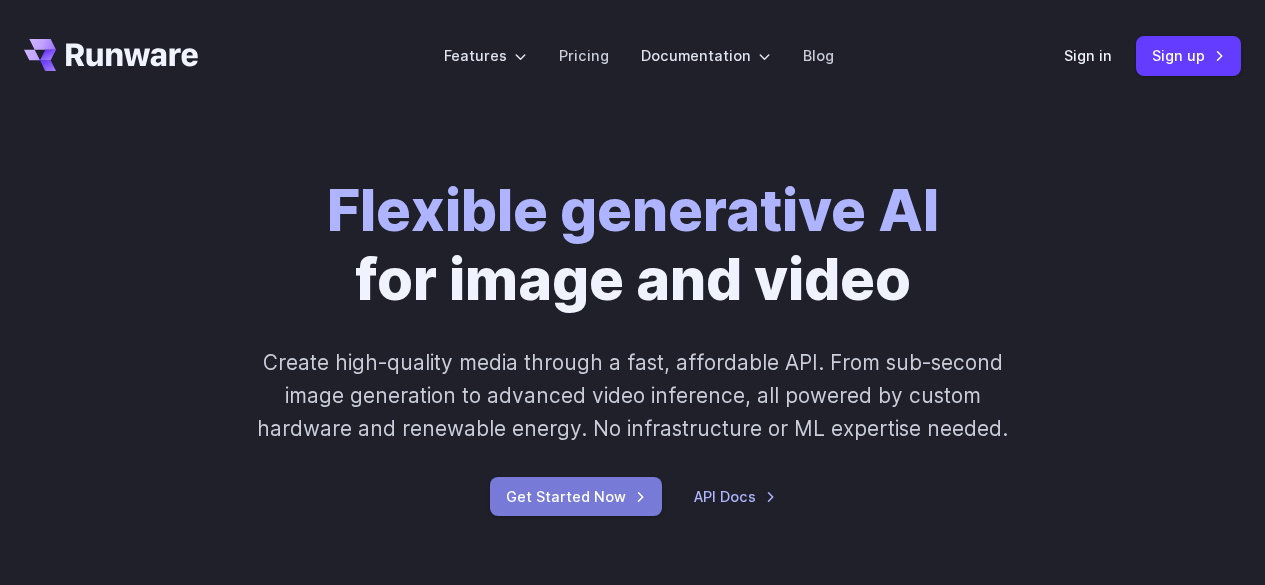 click on "Get Started Now" at bounding box center (576, 496) 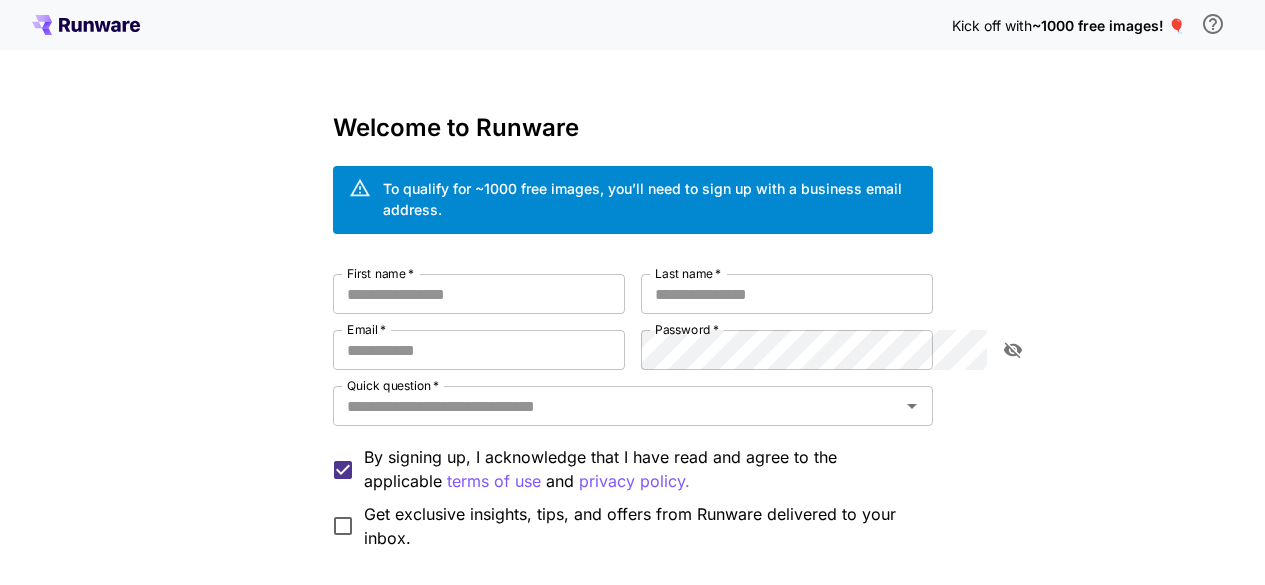 scroll, scrollTop: 0, scrollLeft: 0, axis: both 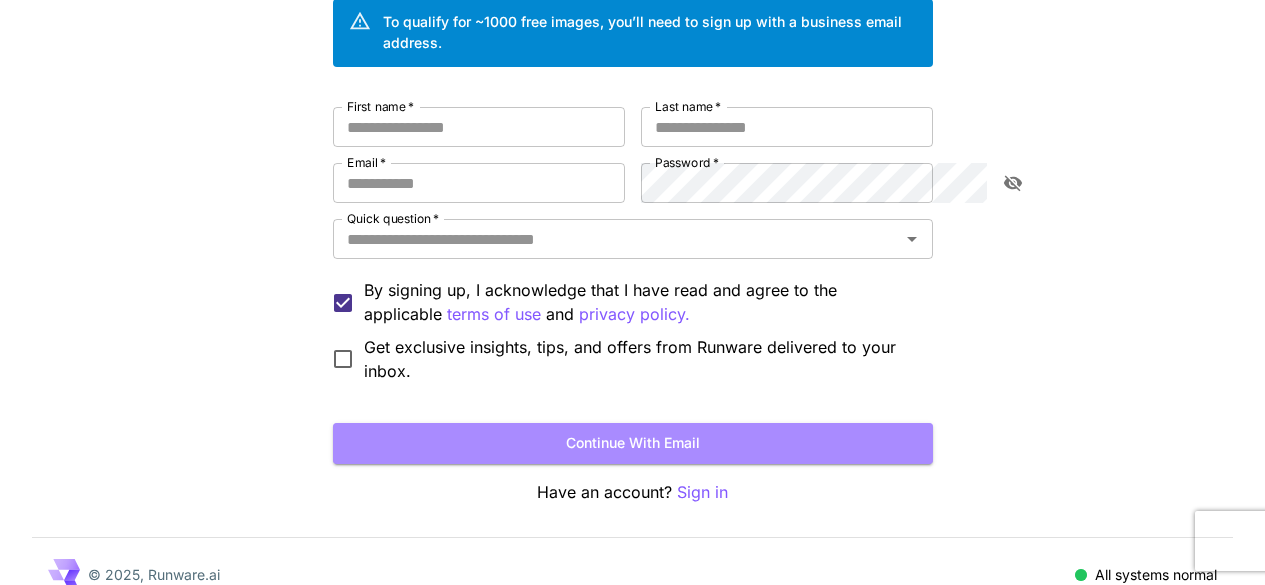 click on "Continue with email" at bounding box center [633, 443] 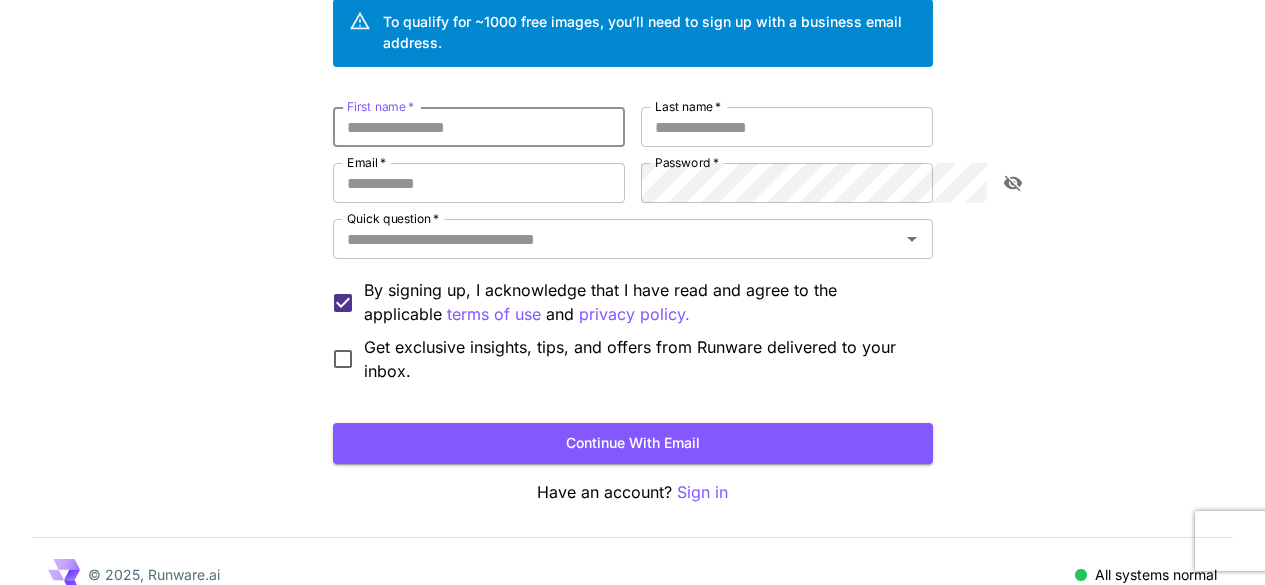 click on "First name   *" at bounding box center (479, 127) 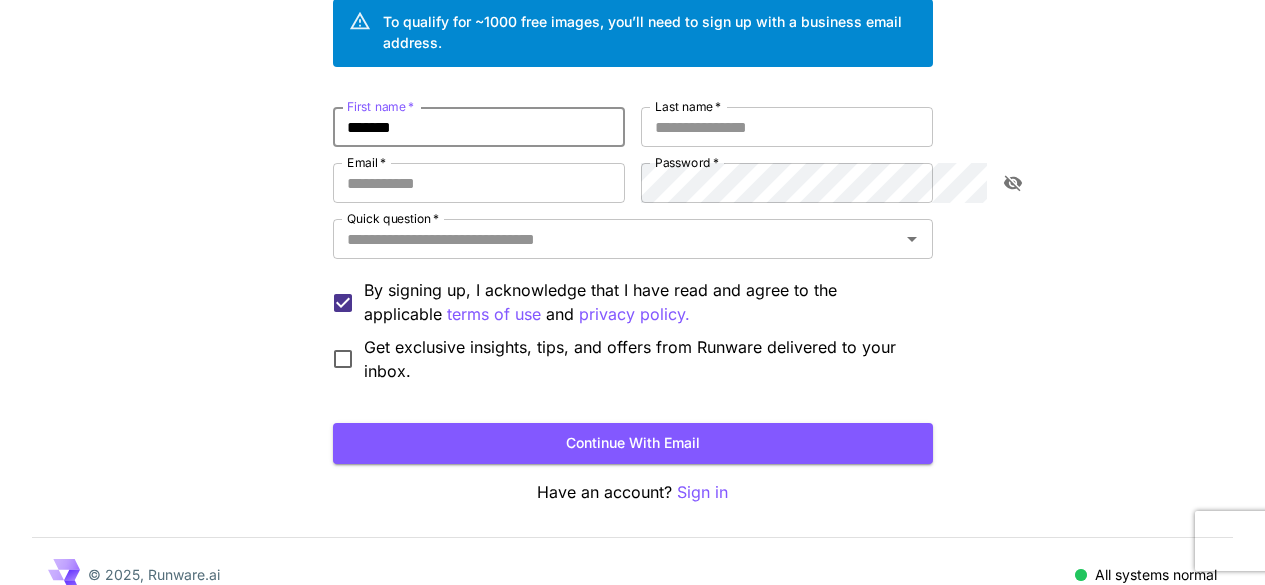 type on "*******" 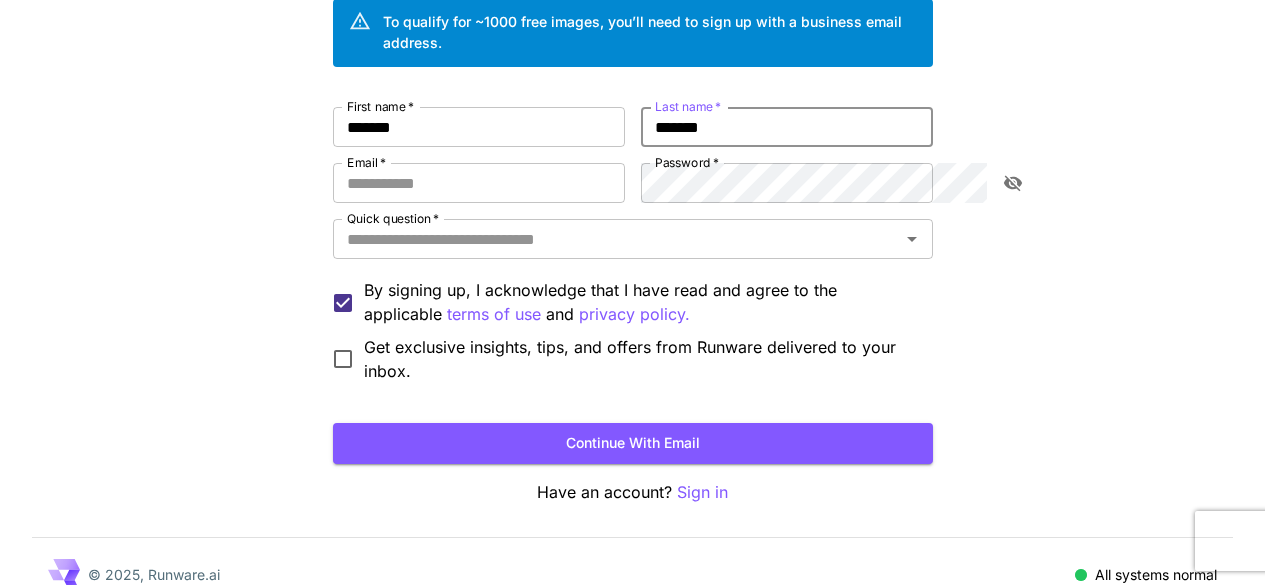 type on "*******" 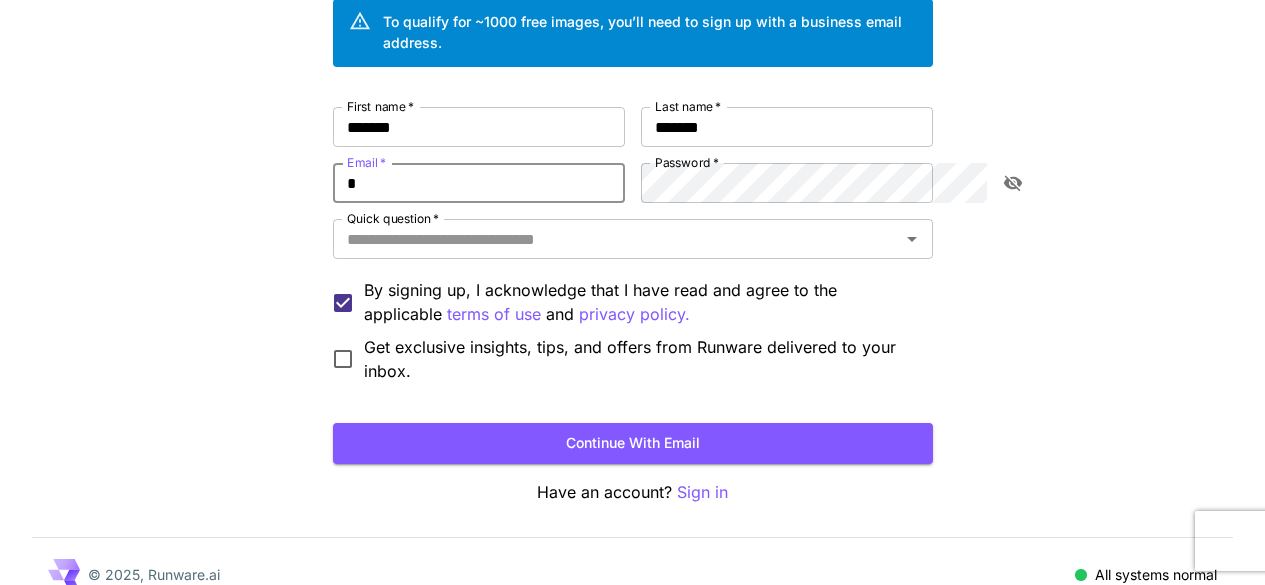 type on "**********" 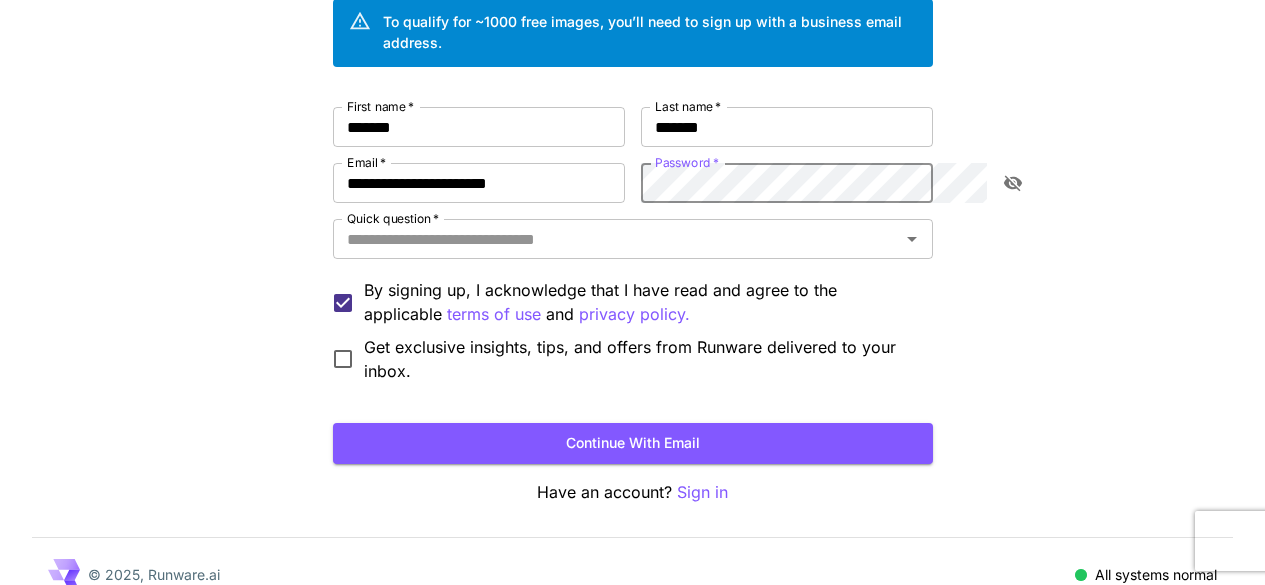 click on "First name   * [FIRST] First name   * Last name   * [LAST] Last name   * Email   * [EMAIL] Email   * Password   * Password   * Quick question   * Quick question   * By signing up, I acknowledge that I have read and agree to the applicable   terms of use     and   privacy policy.   Get exclusive insights, tips, and offers from Runware delivered to your inbox." at bounding box center (633, 245) 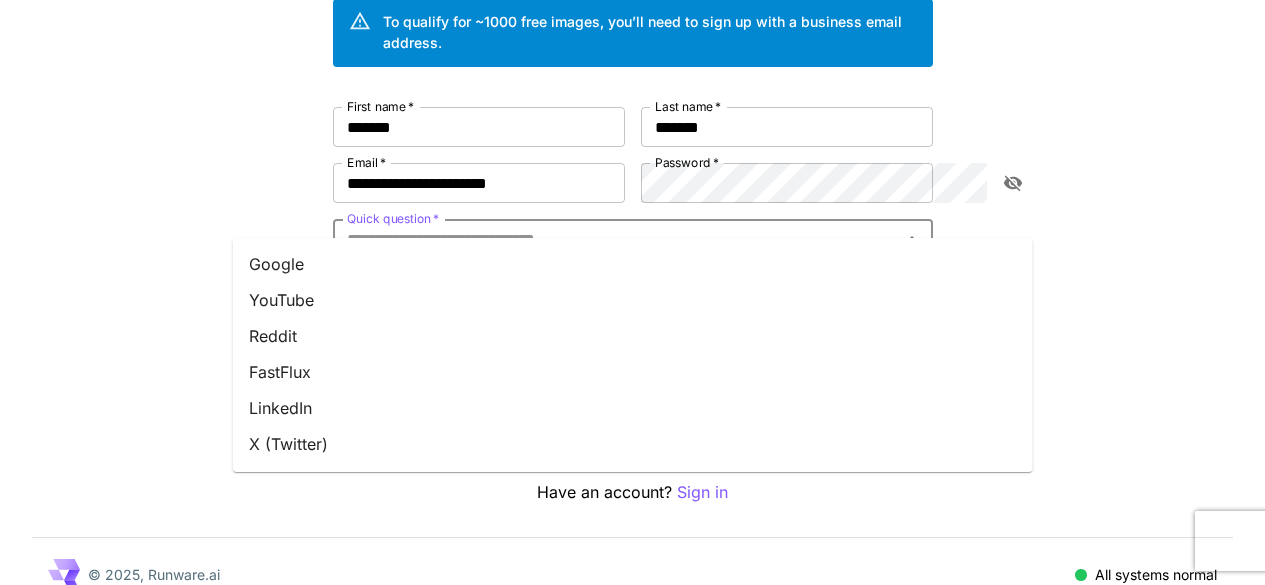 click on "YouTube" at bounding box center [633, 300] 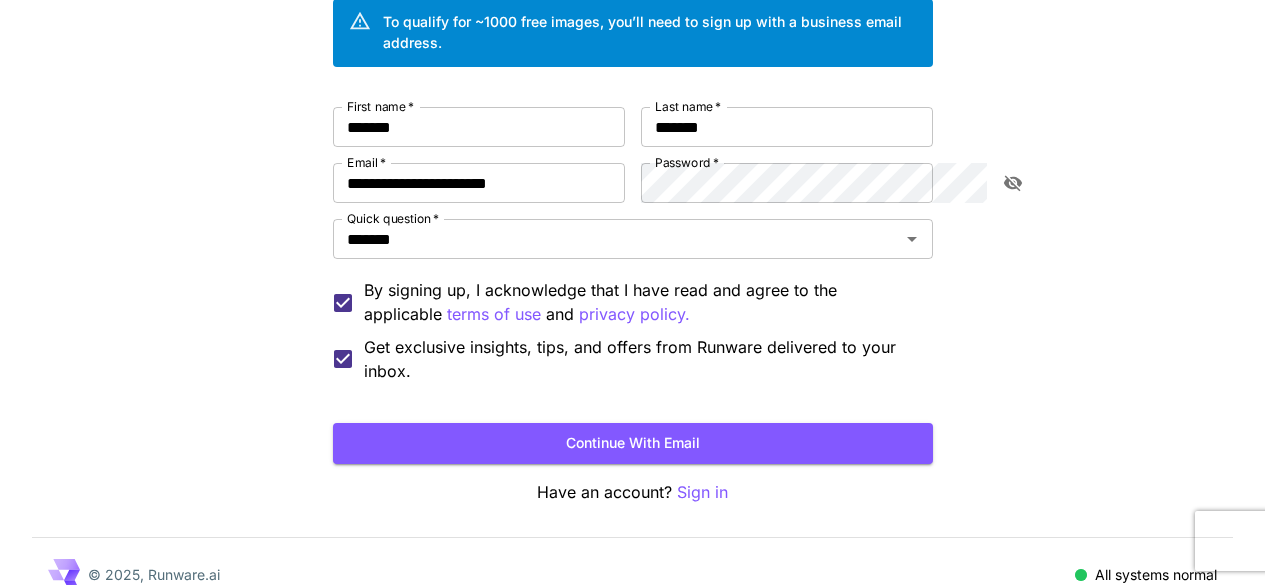 click on "Continue with email" at bounding box center [633, 443] 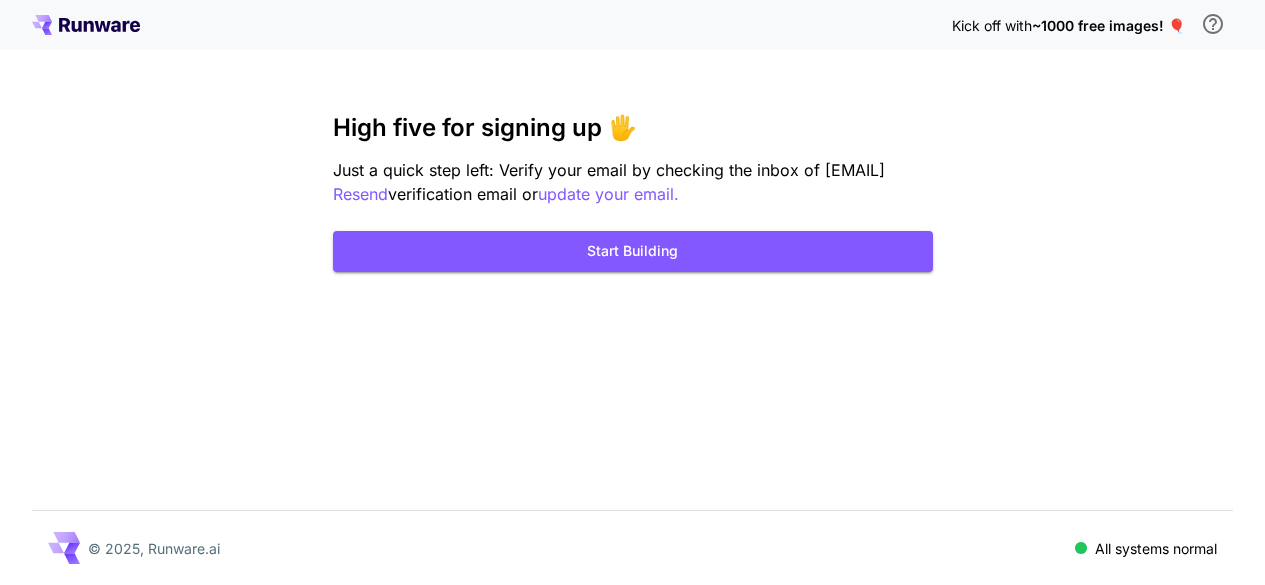 scroll, scrollTop: 0, scrollLeft: 0, axis: both 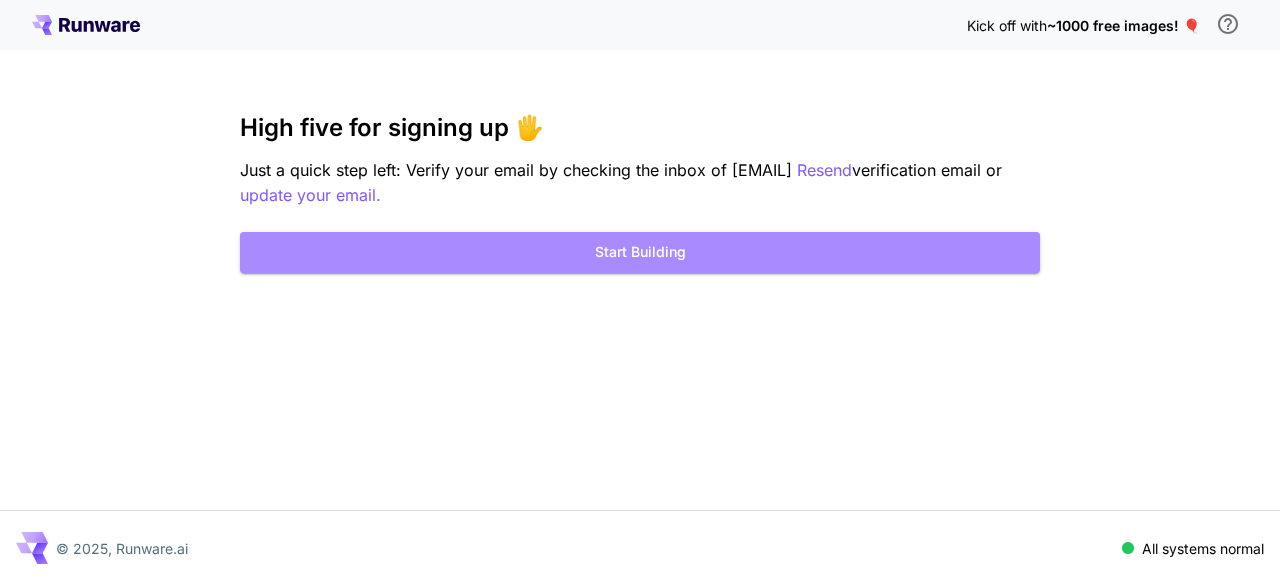 click on "Start Building" at bounding box center (640, 252) 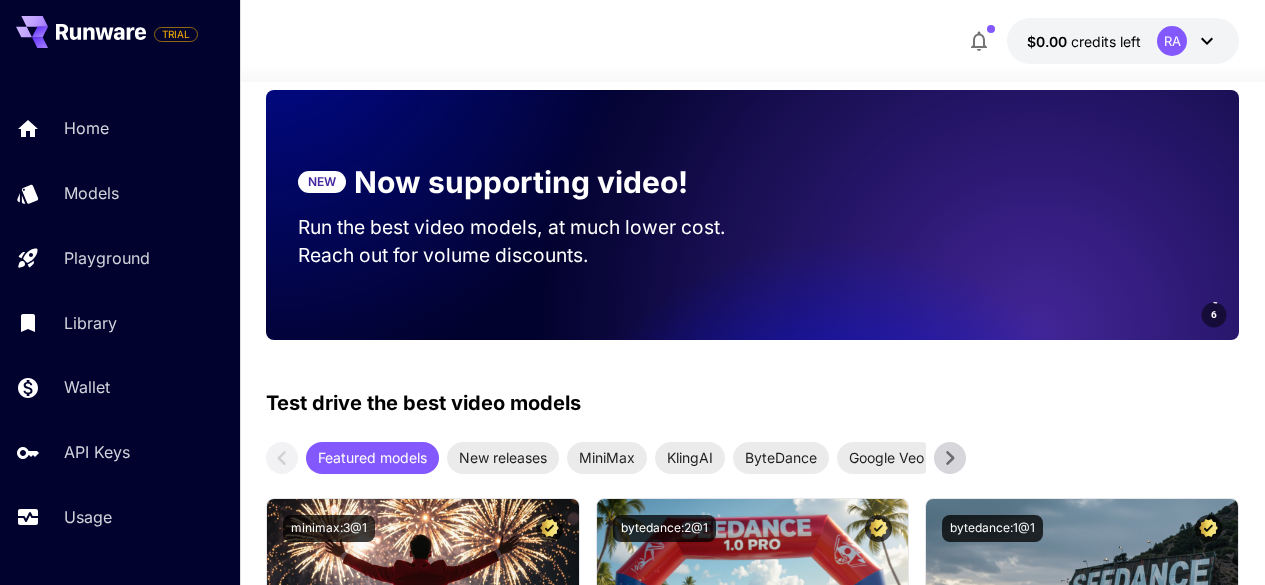 scroll, scrollTop: 0, scrollLeft: 0, axis: both 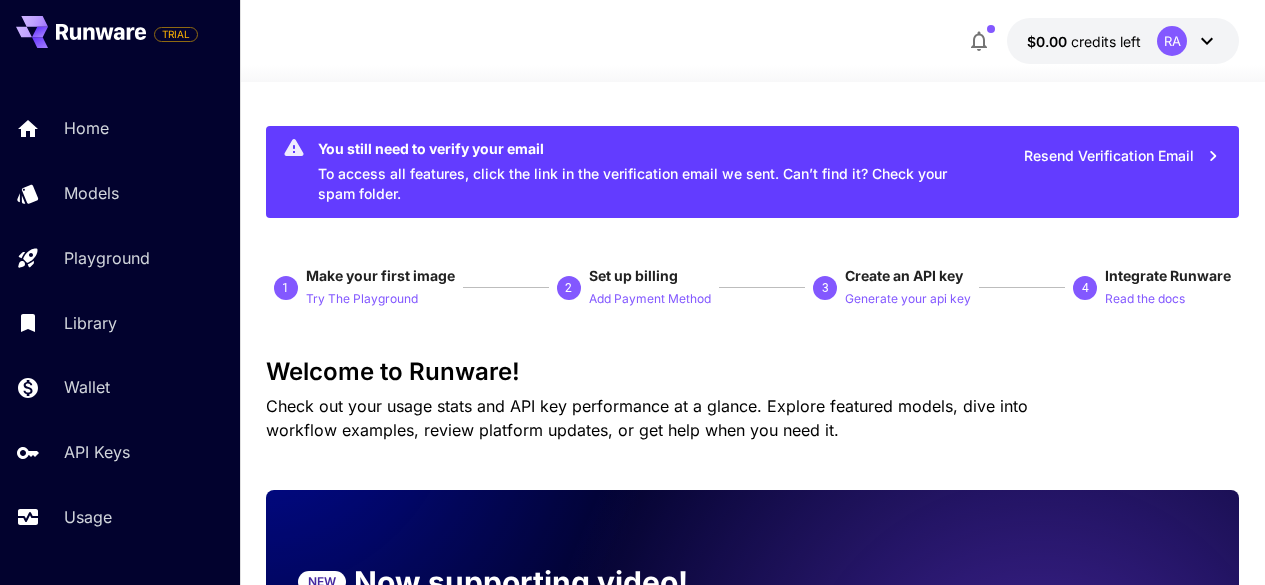 click on "Models" at bounding box center (91, 193) 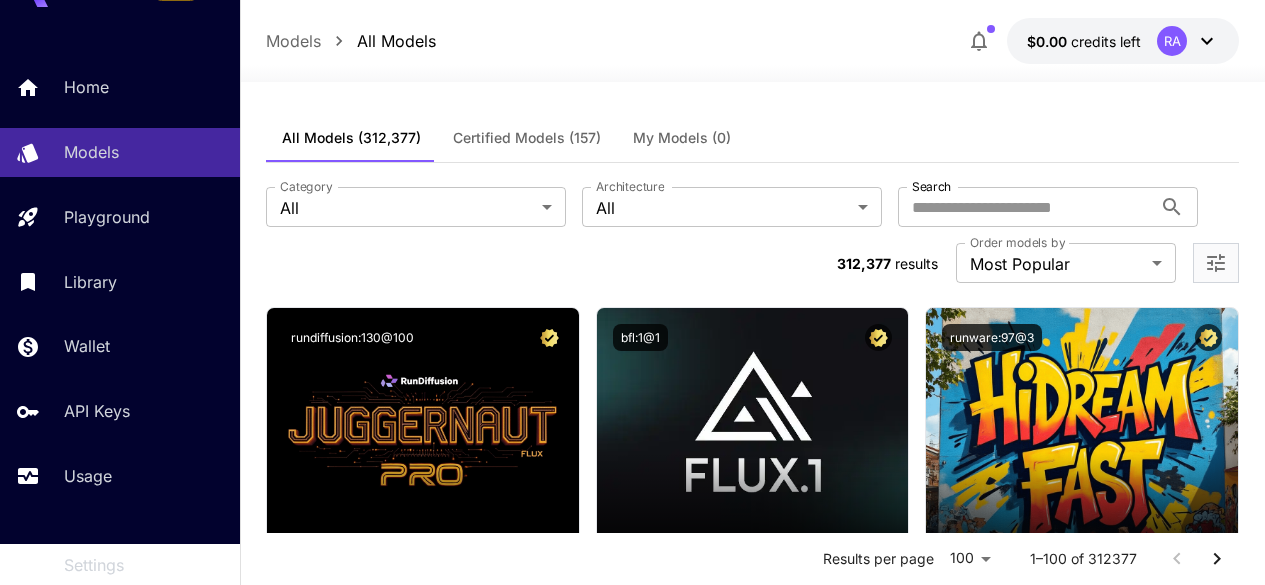 scroll, scrollTop: 100, scrollLeft: 0, axis: vertical 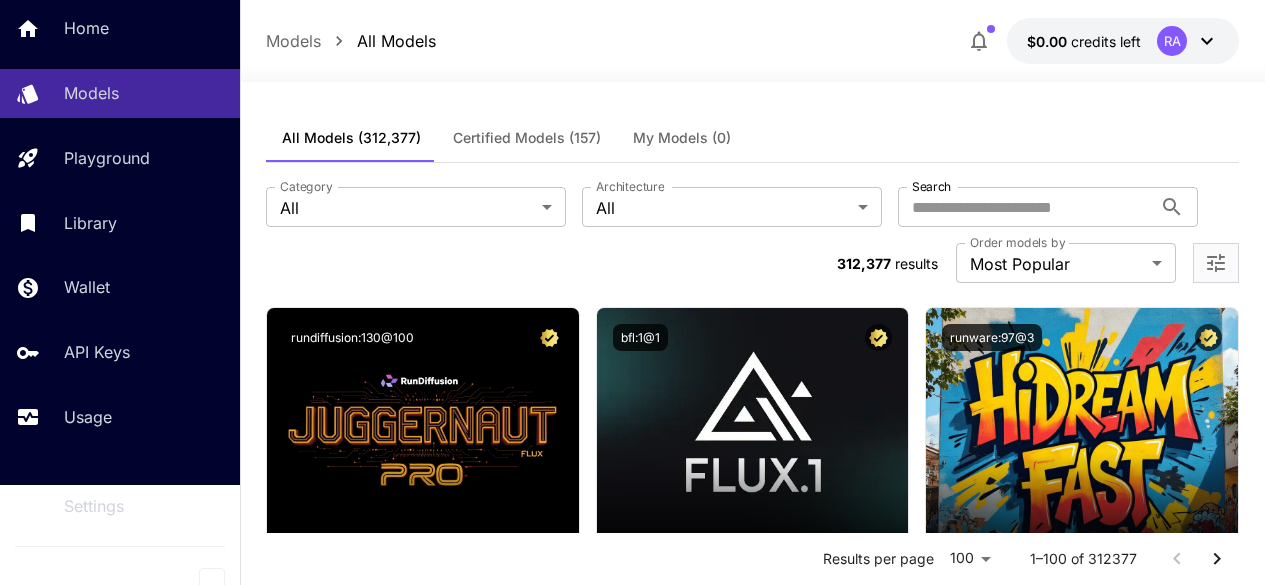 click on "Usage" at bounding box center (88, 417) 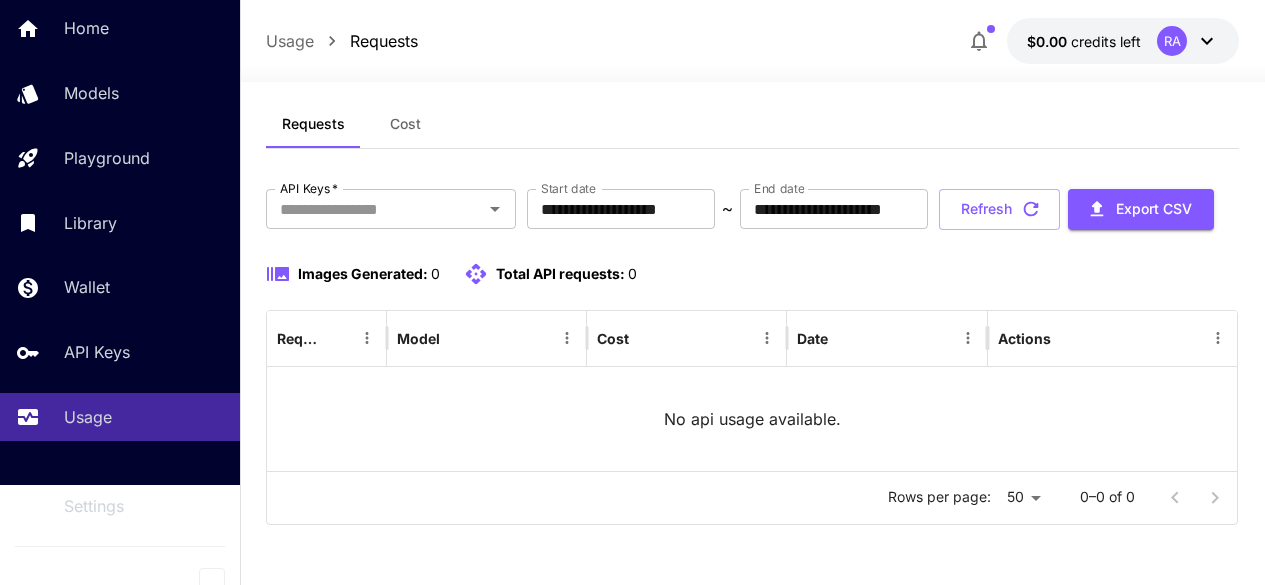 scroll, scrollTop: 0, scrollLeft: 0, axis: both 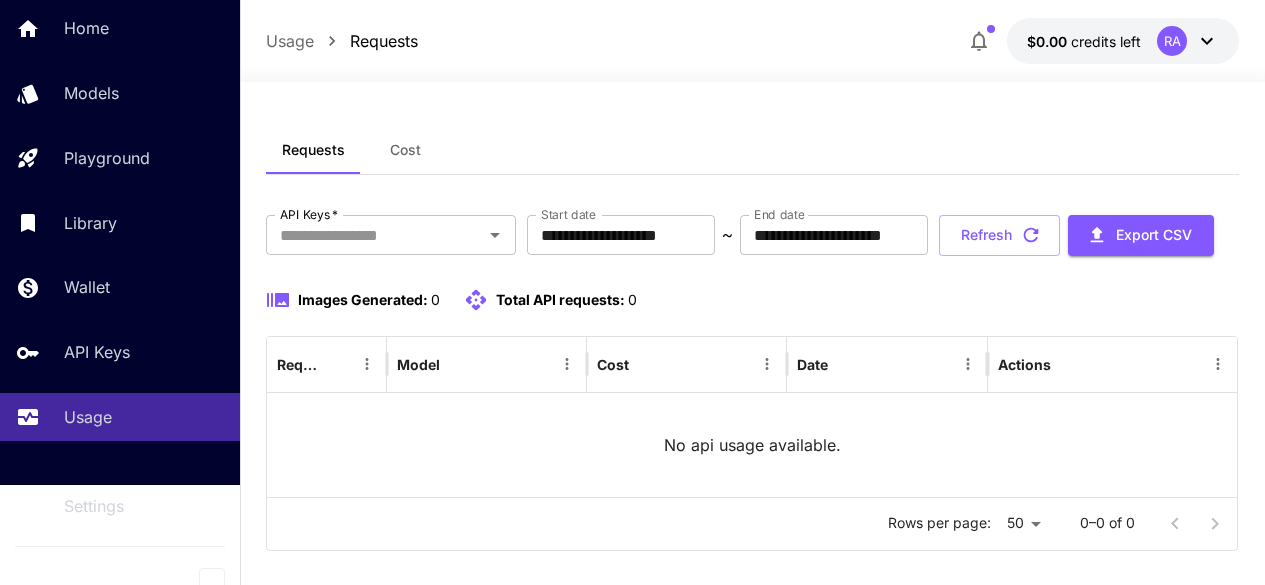 click on "Home" at bounding box center (86, 28) 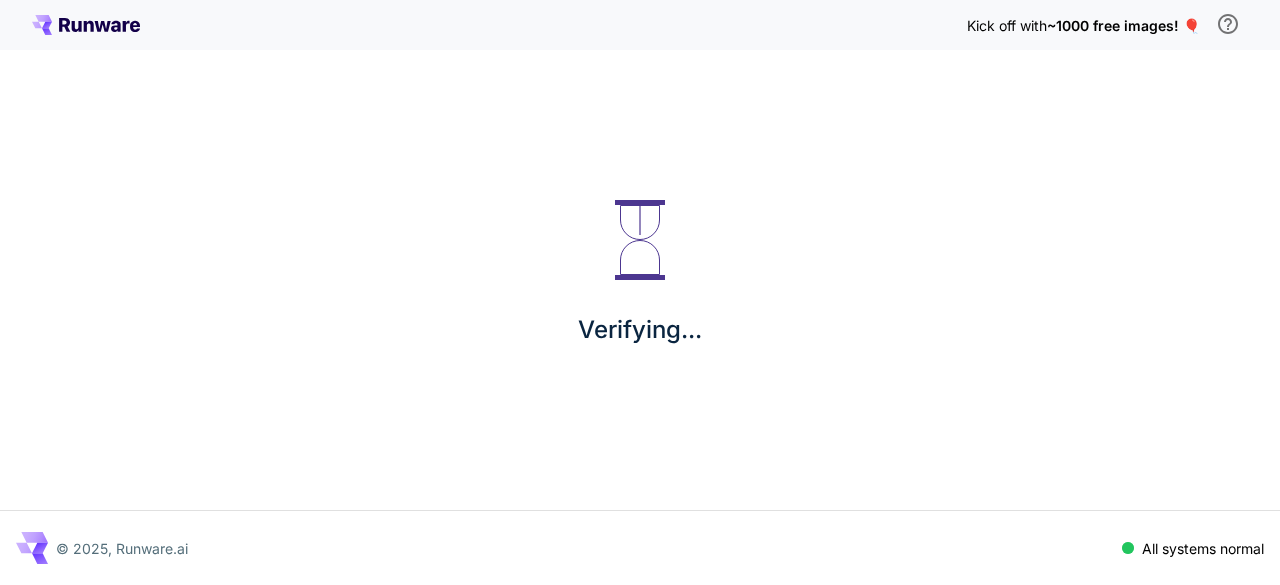 scroll, scrollTop: 0, scrollLeft: 0, axis: both 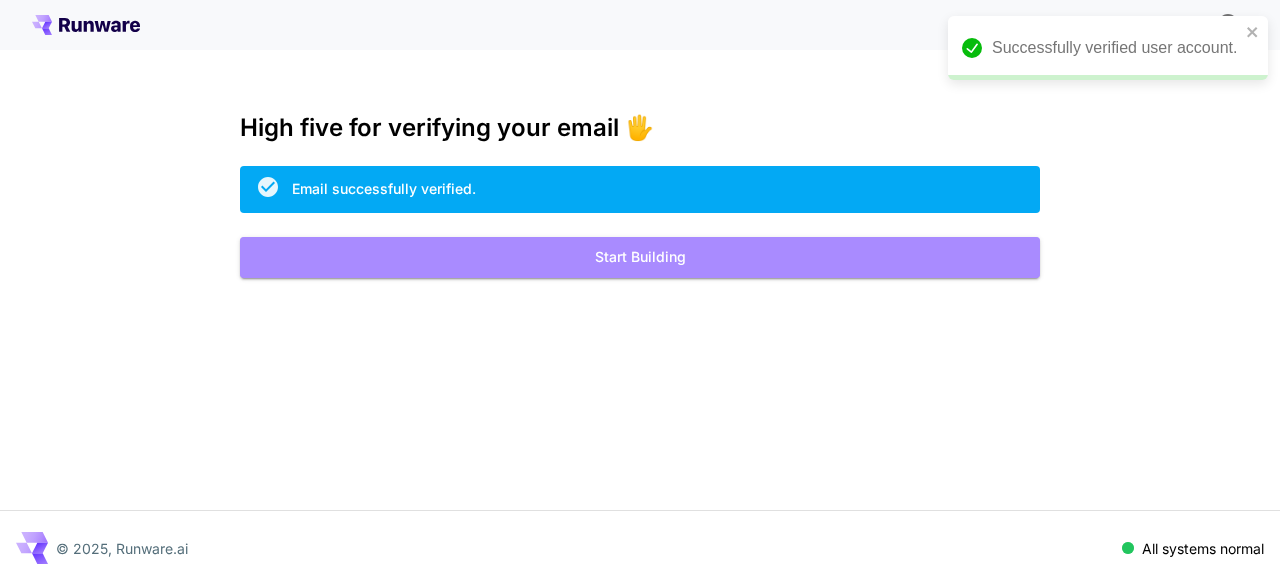 click on "Start Building" at bounding box center (640, 257) 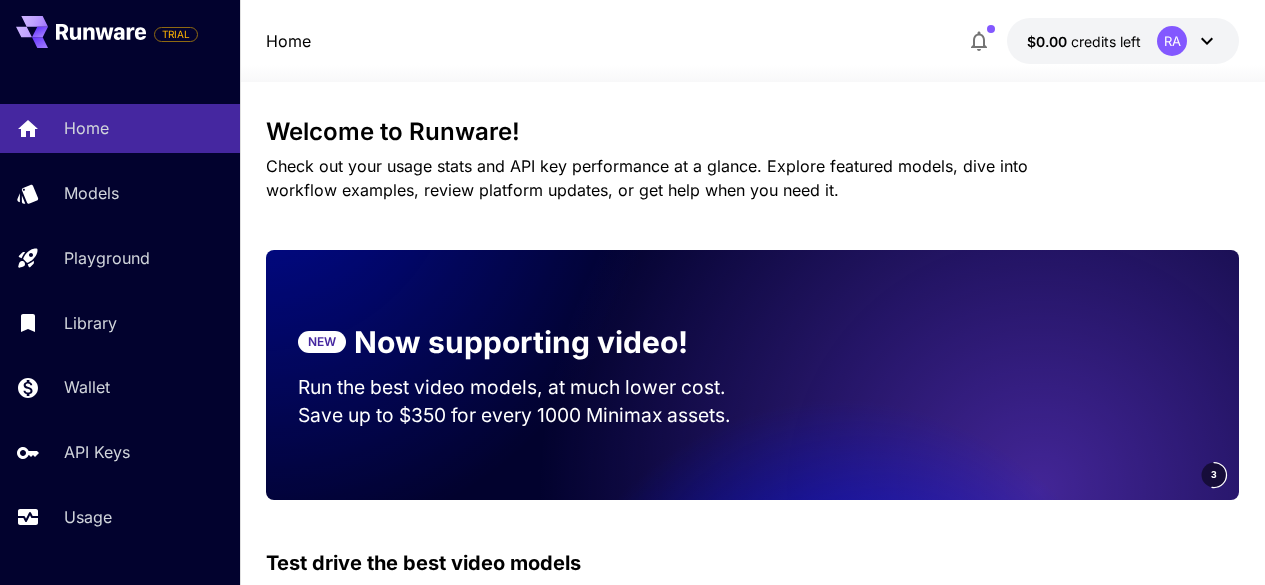 scroll, scrollTop: 0, scrollLeft: 0, axis: both 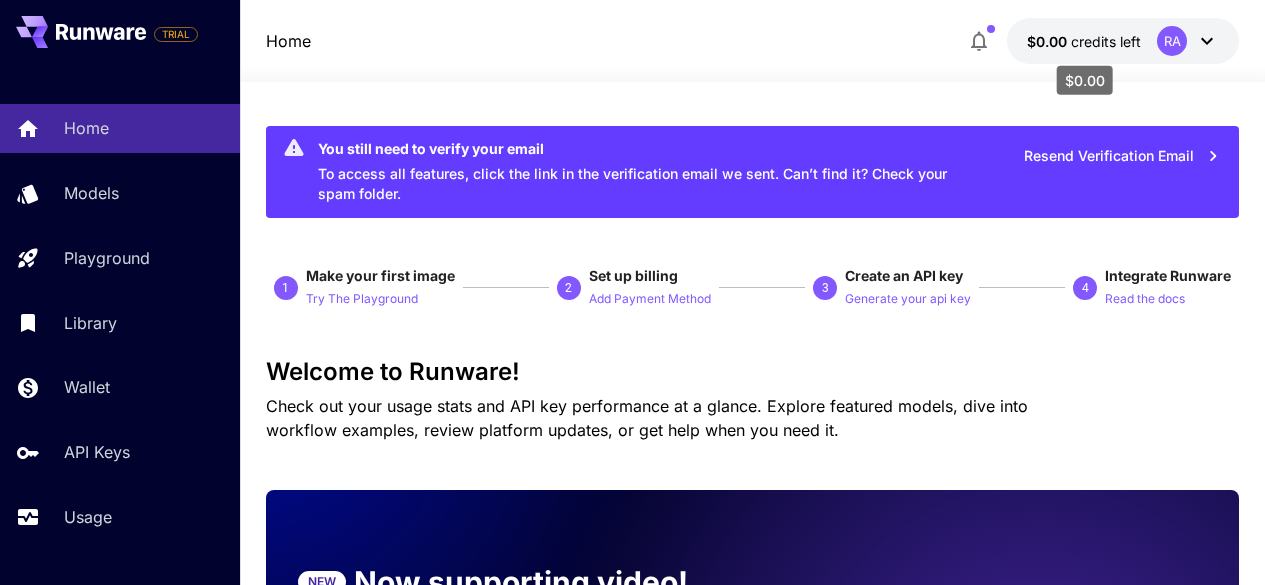 click on "credits left" at bounding box center [1106, 41] 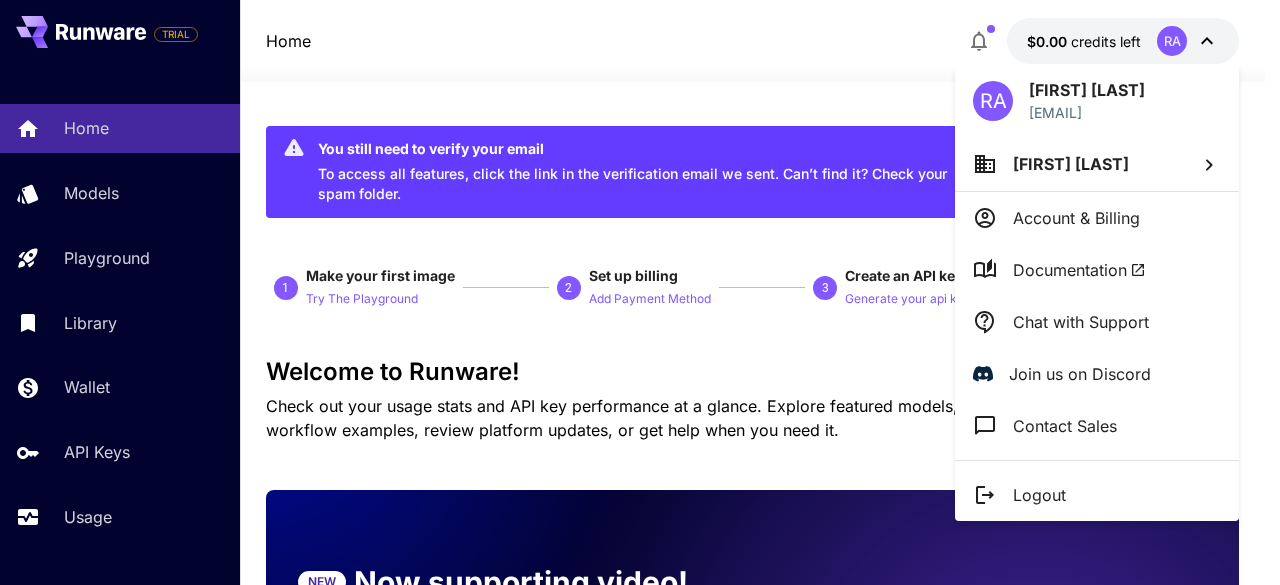 click at bounding box center [640, 292] 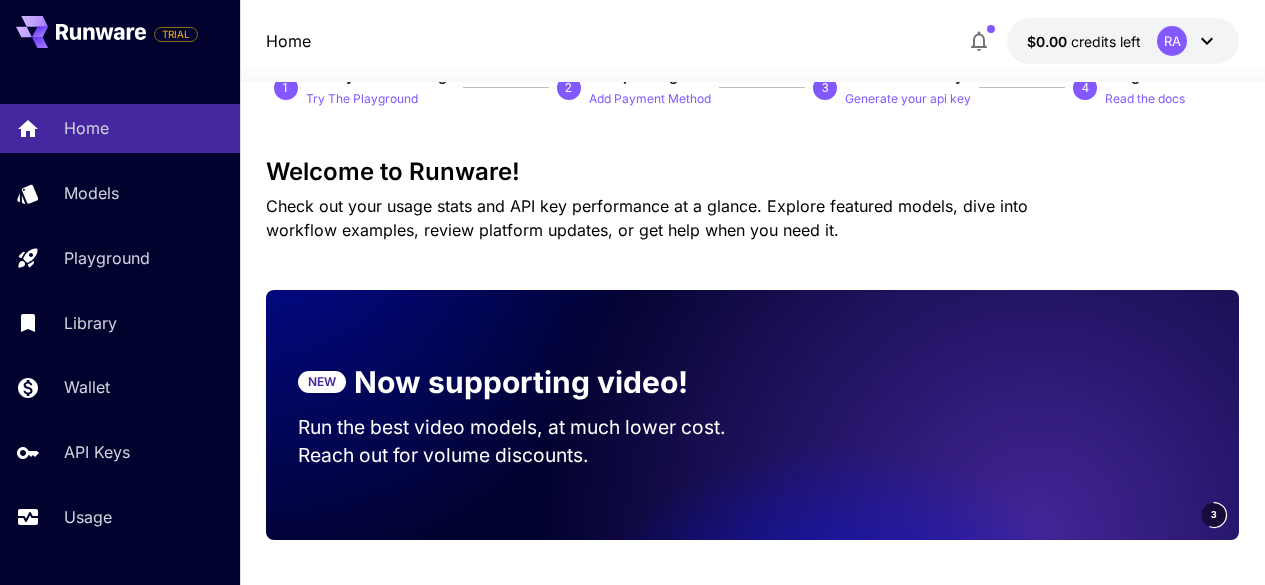 scroll, scrollTop: 100, scrollLeft: 0, axis: vertical 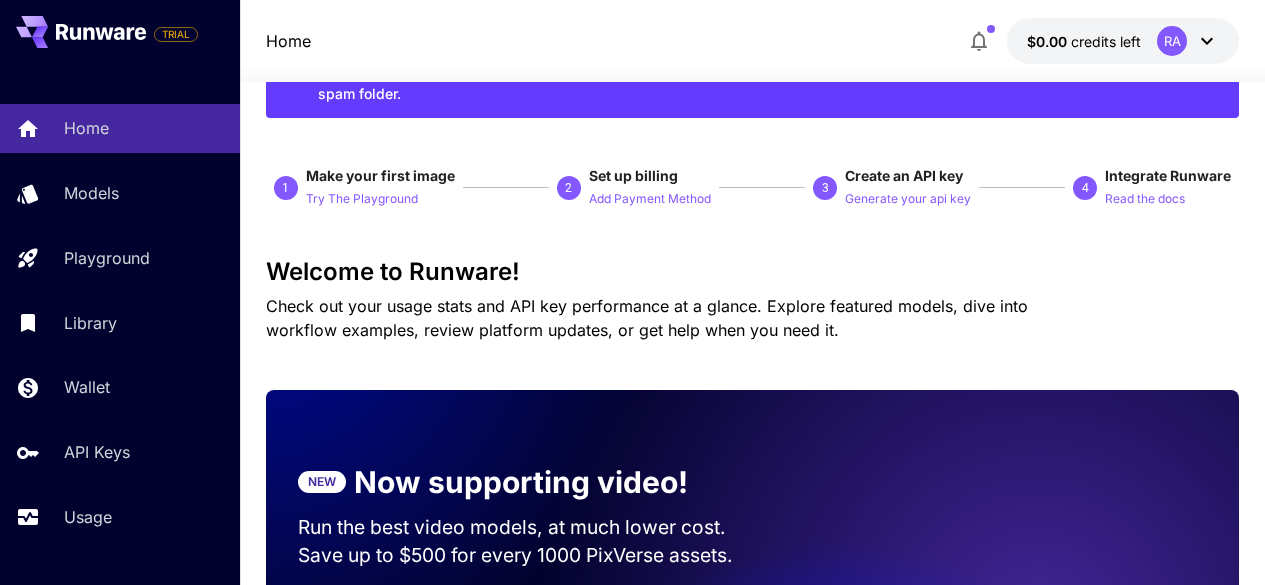 click on "Try The Playground" at bounding box center [362, 199] 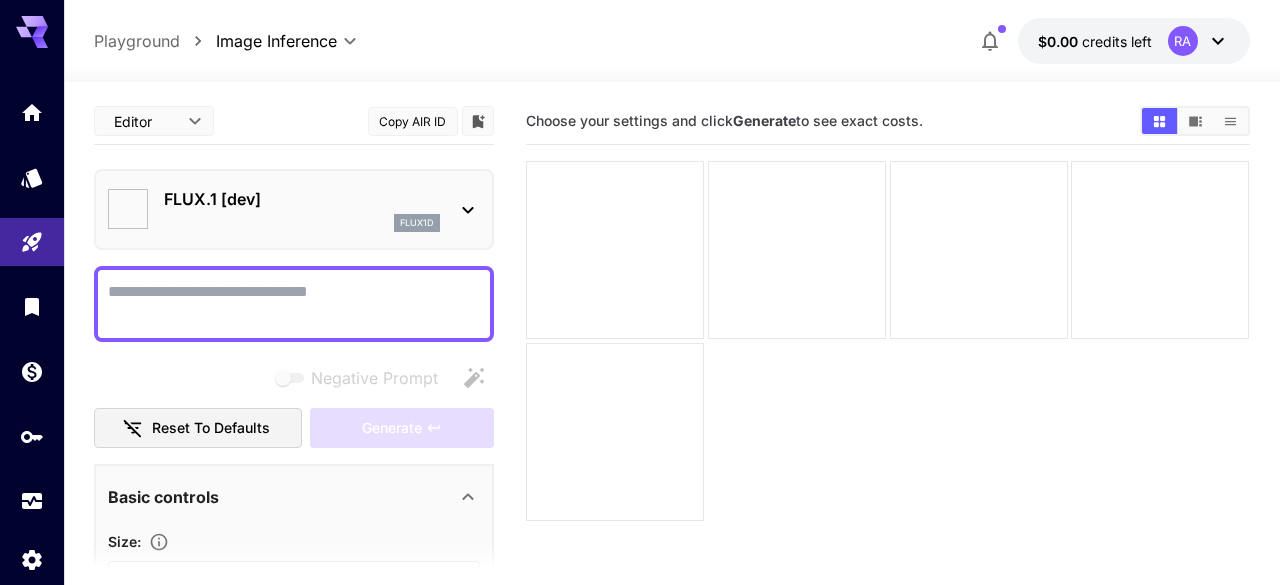 type on "**********" 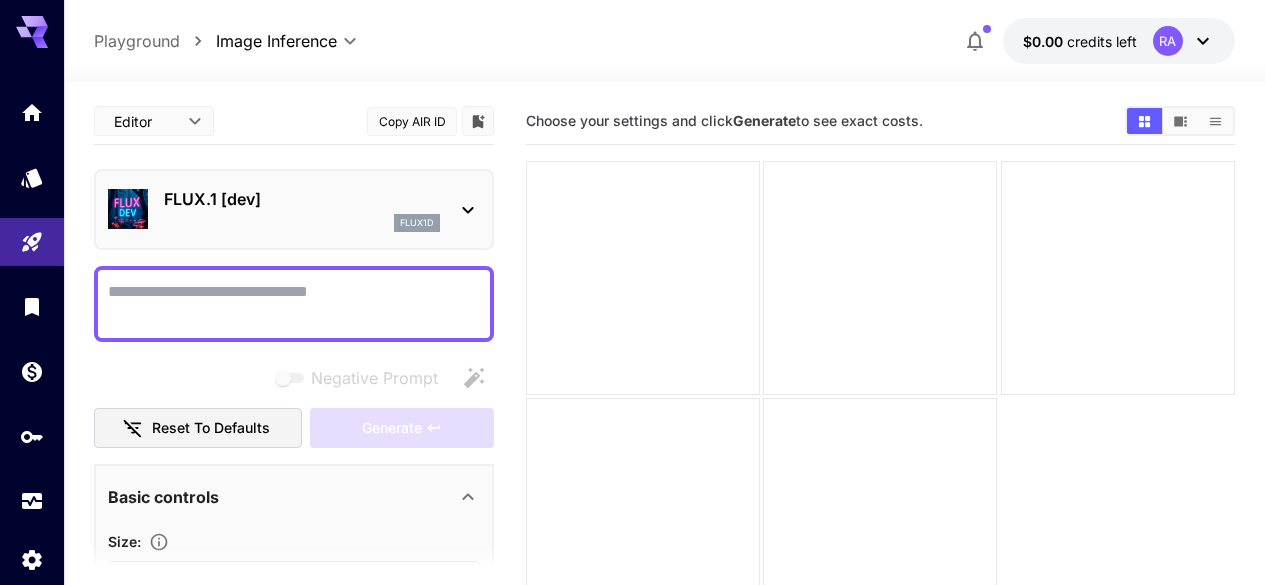 click on "Negative Prompt" at bounding box center (294, 304) 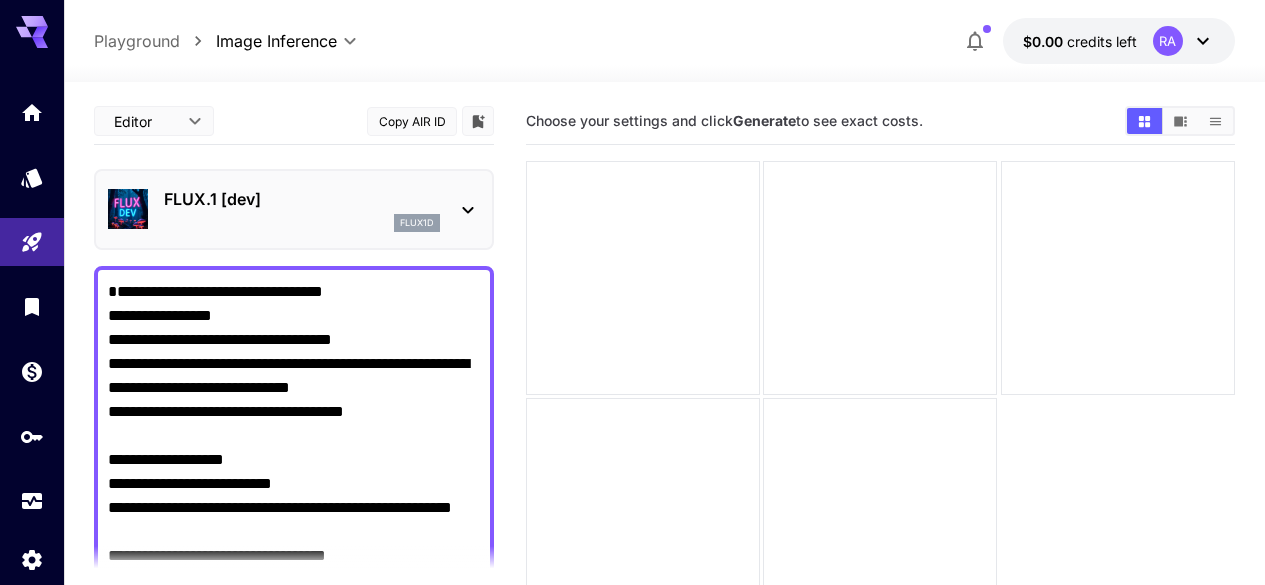 scroll, scrollTop: 10, scrollLeft: 0, axis: vertical 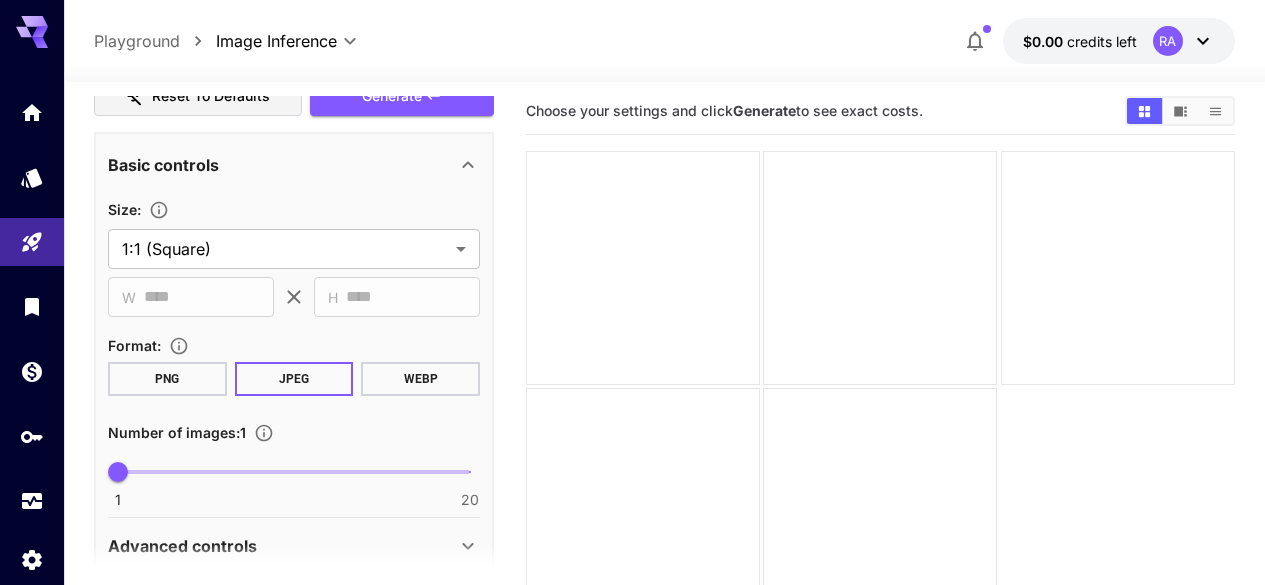 type on "**********" 